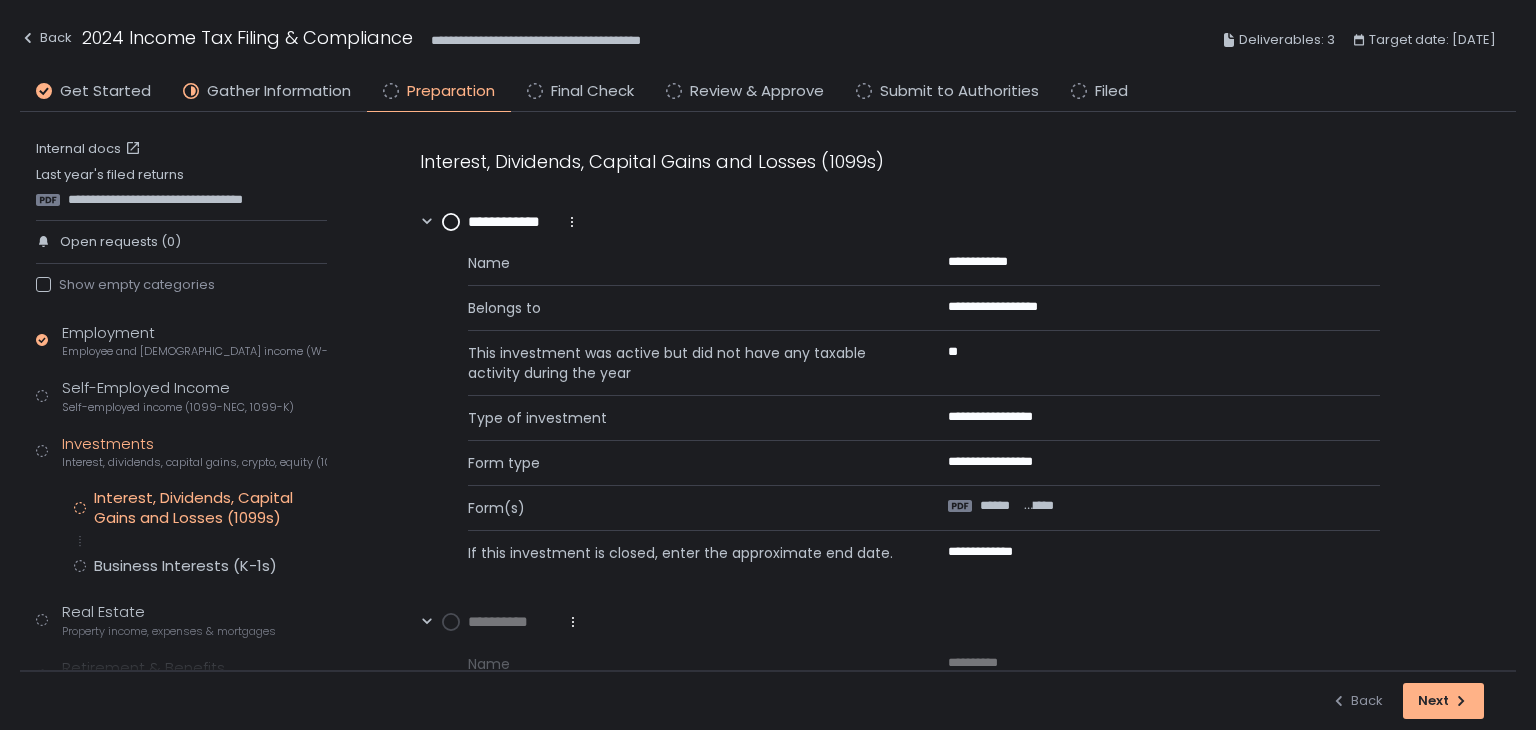 scroll, scrollTop: 0, scrollLeft: 0, axis: both 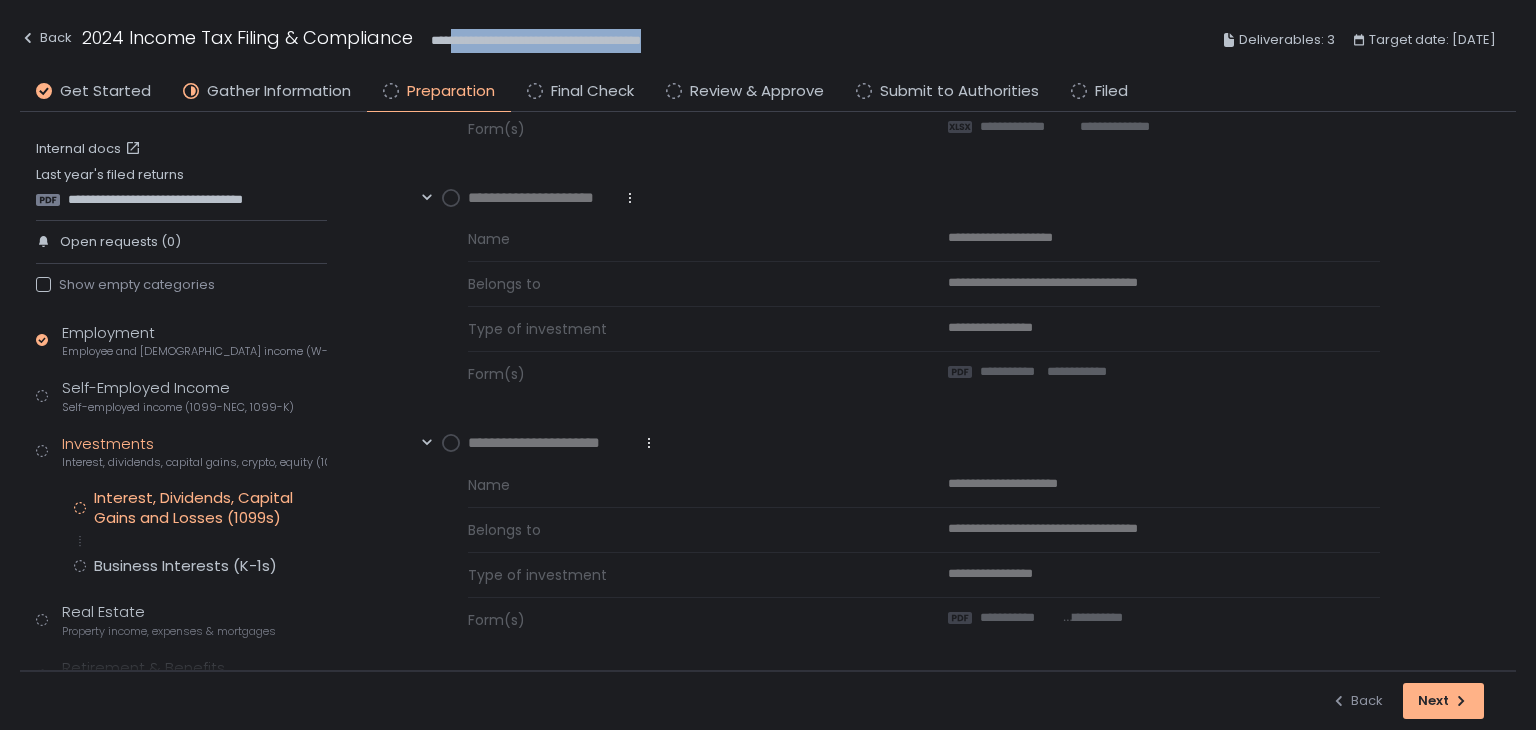 drag, startPoint x: 0, startPoint y: 0, endPoint x: 456, endPoint y: 35, distance: 457.34122 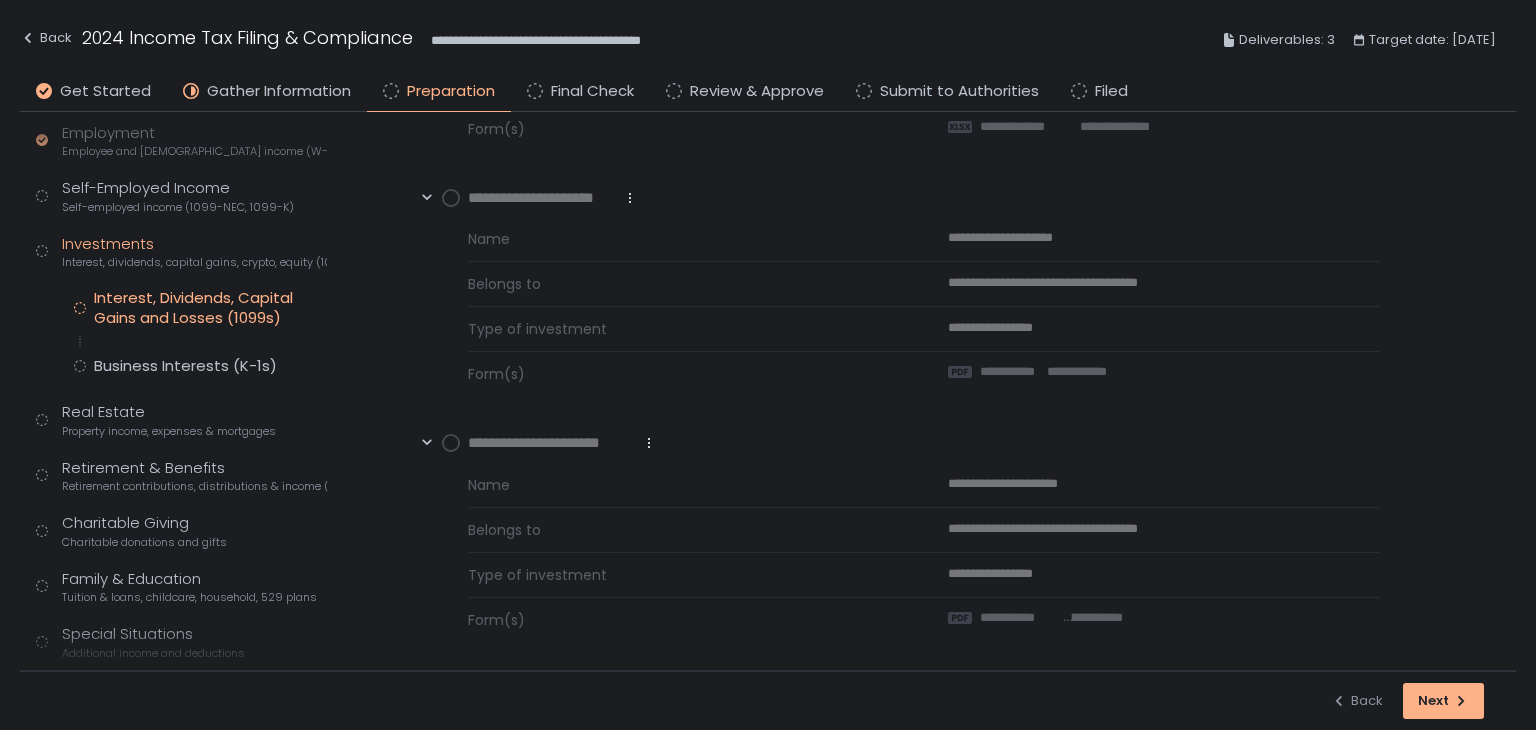 scroll, scrollTop: 348, scrollLeft: 0, axis: vertical 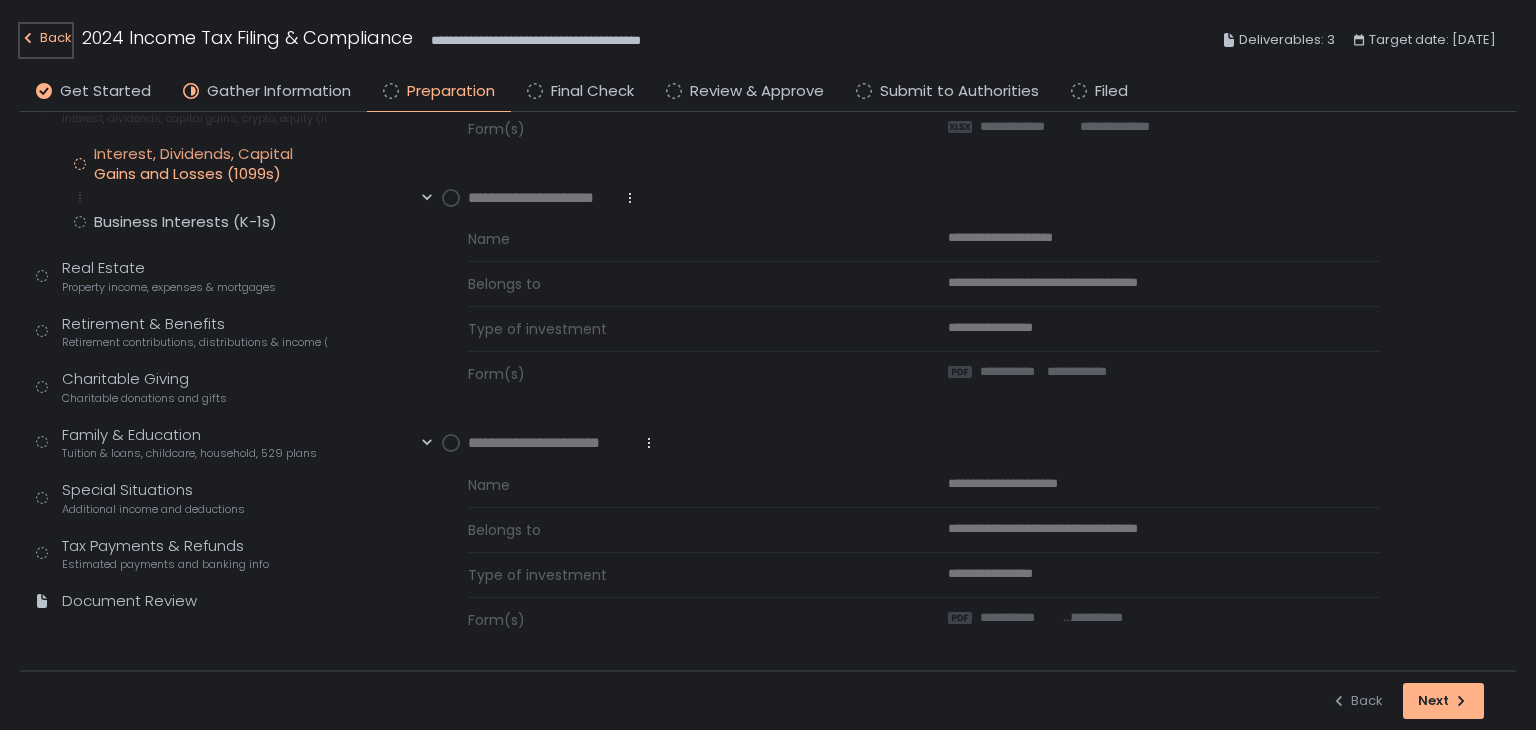 click on "Back" 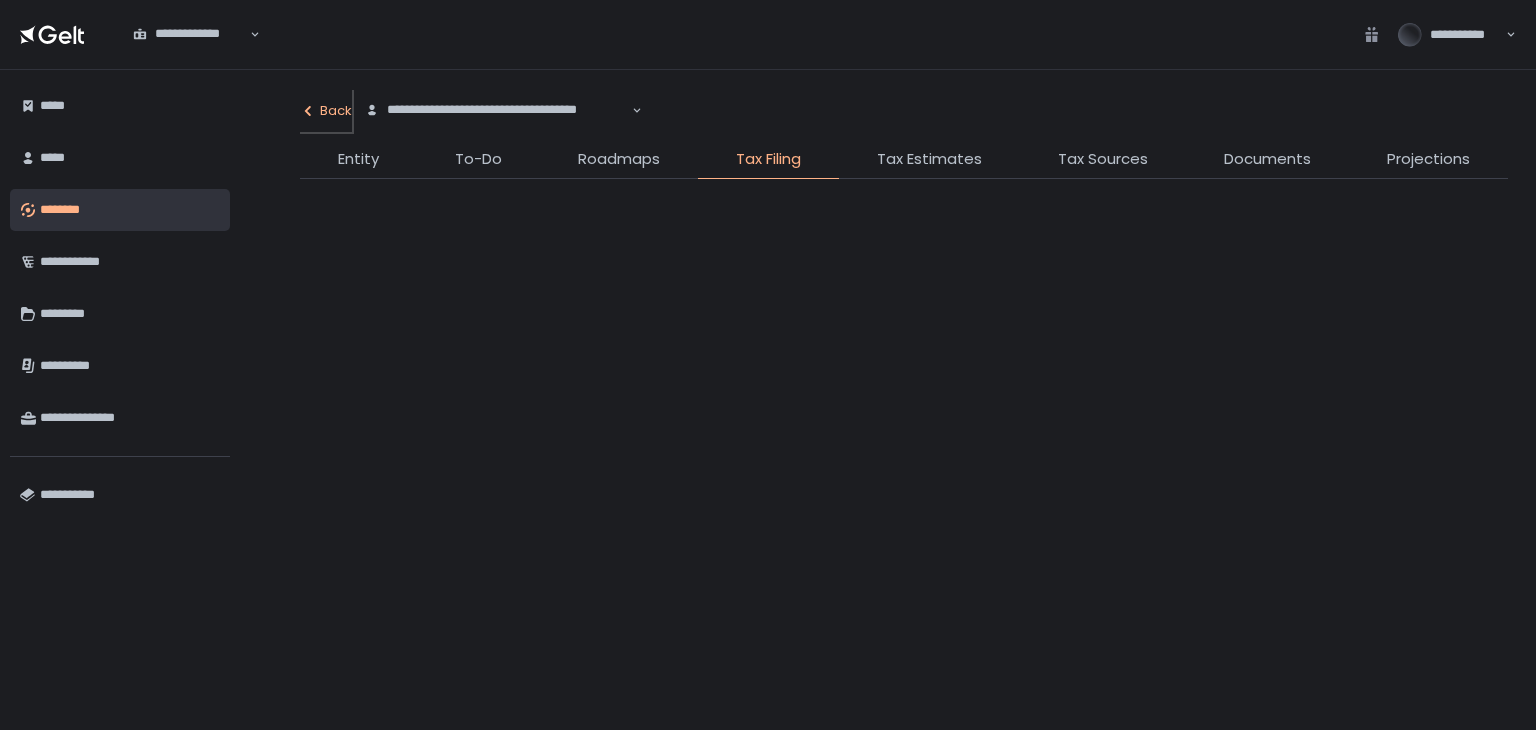 click on "**********" 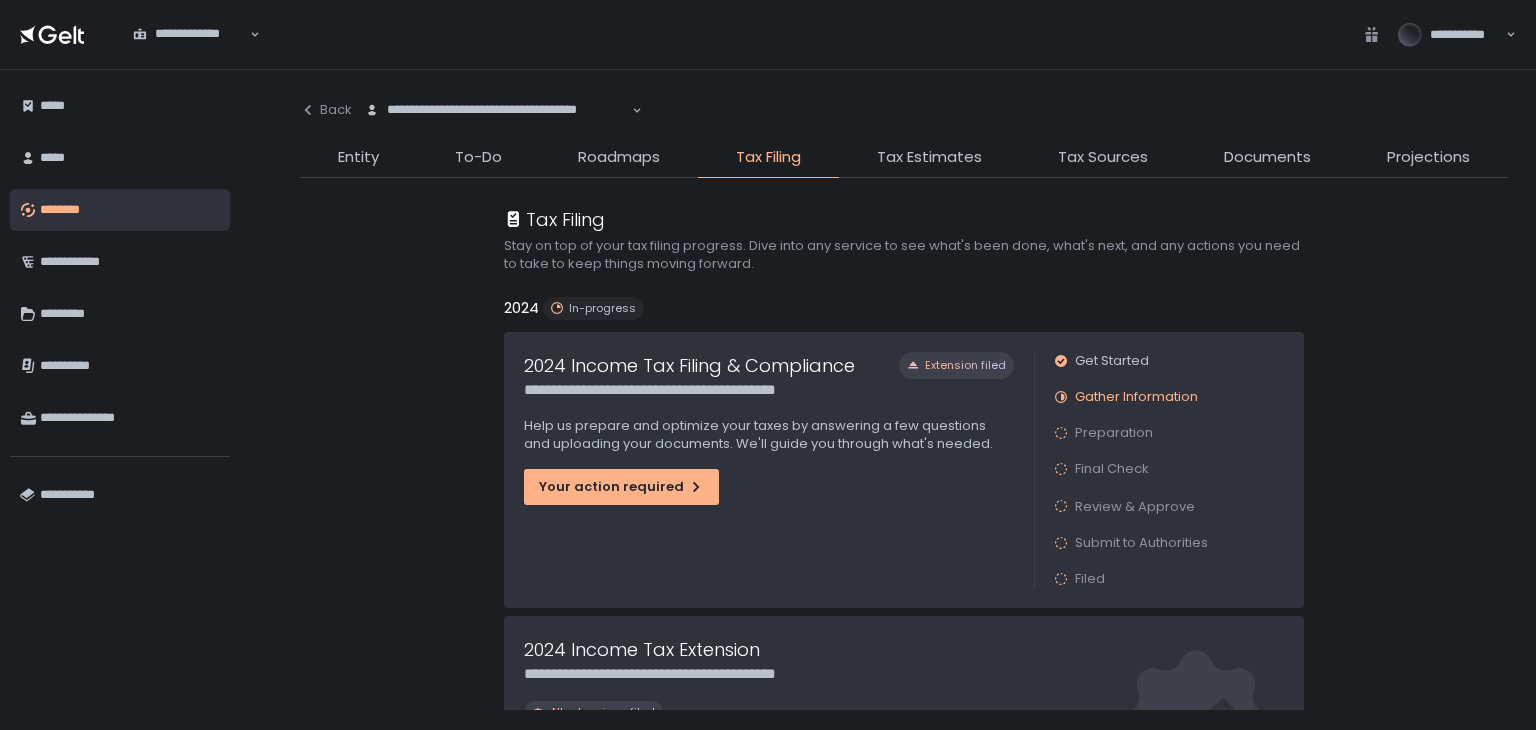 click on "********" at bounding box center (130, 210) 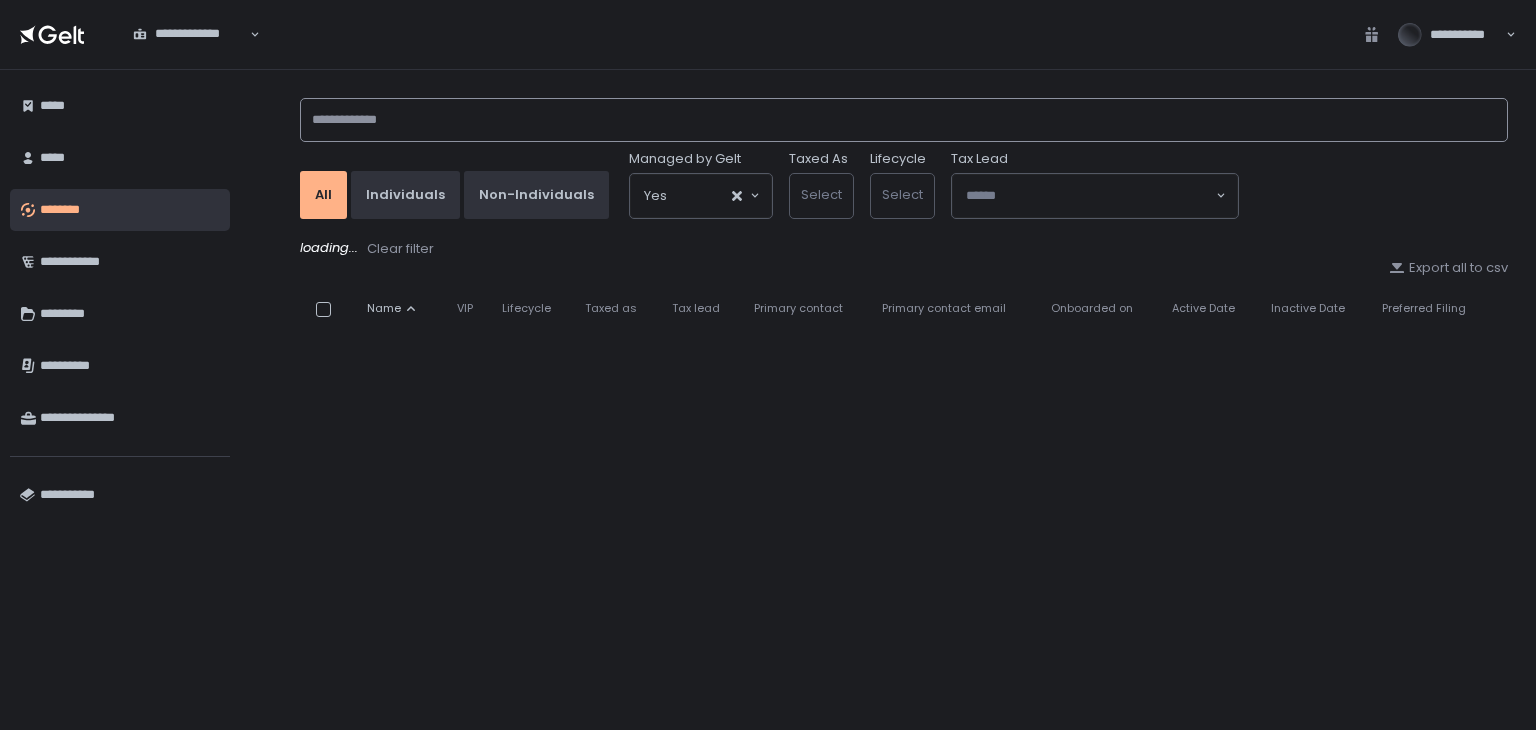click 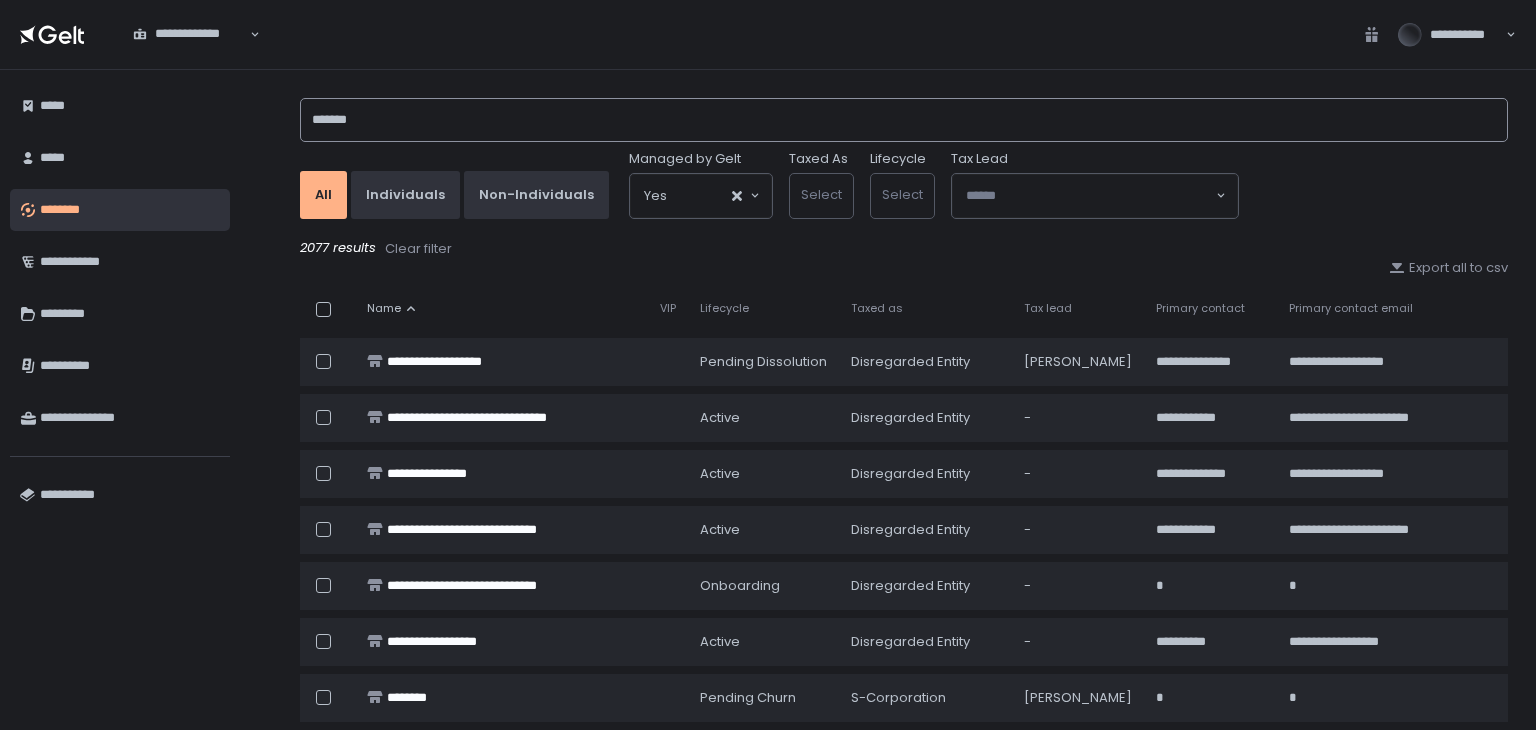 type on "*******" 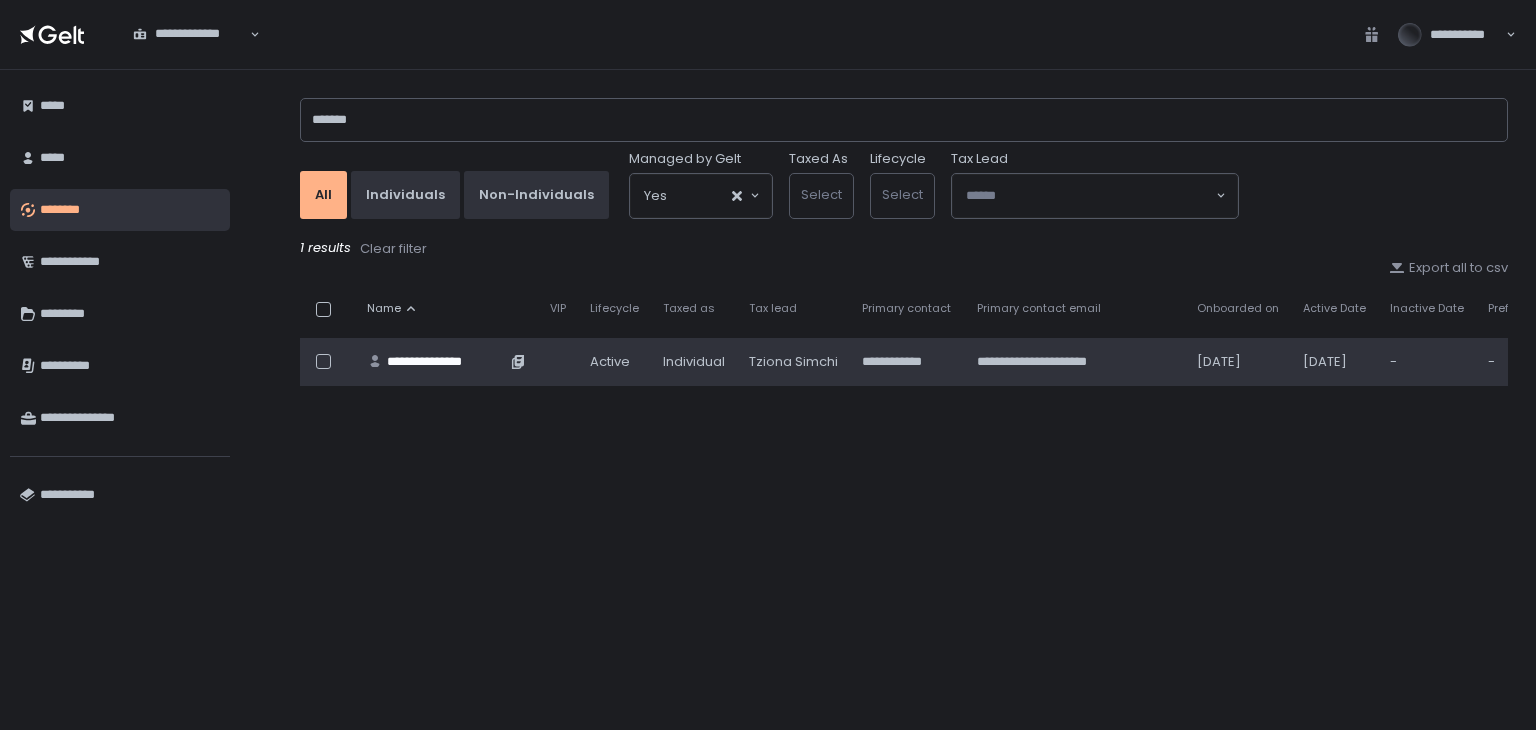 click on "**********" at bounding box center (446, 362) 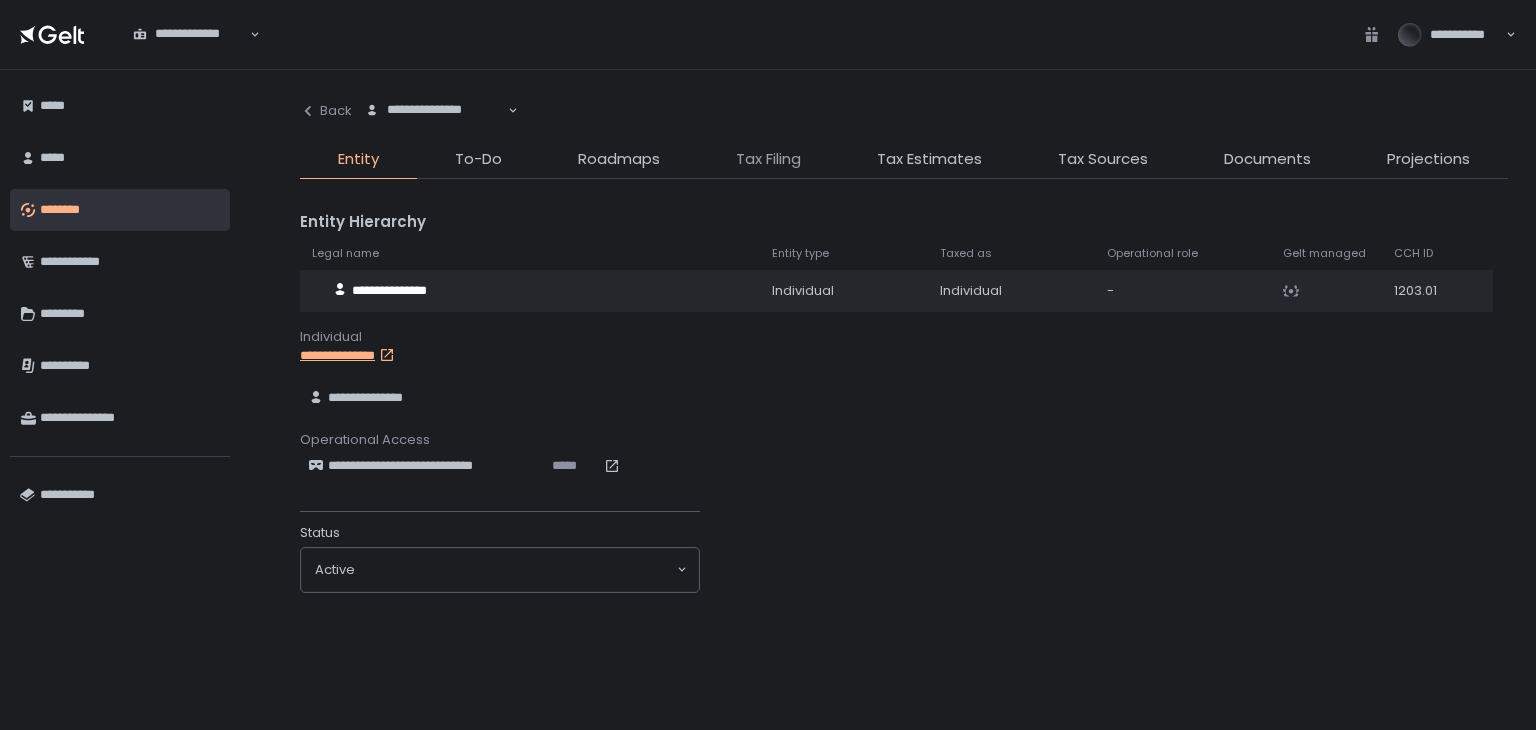 click on "Tax Filing" at bounding box center [768, 159] 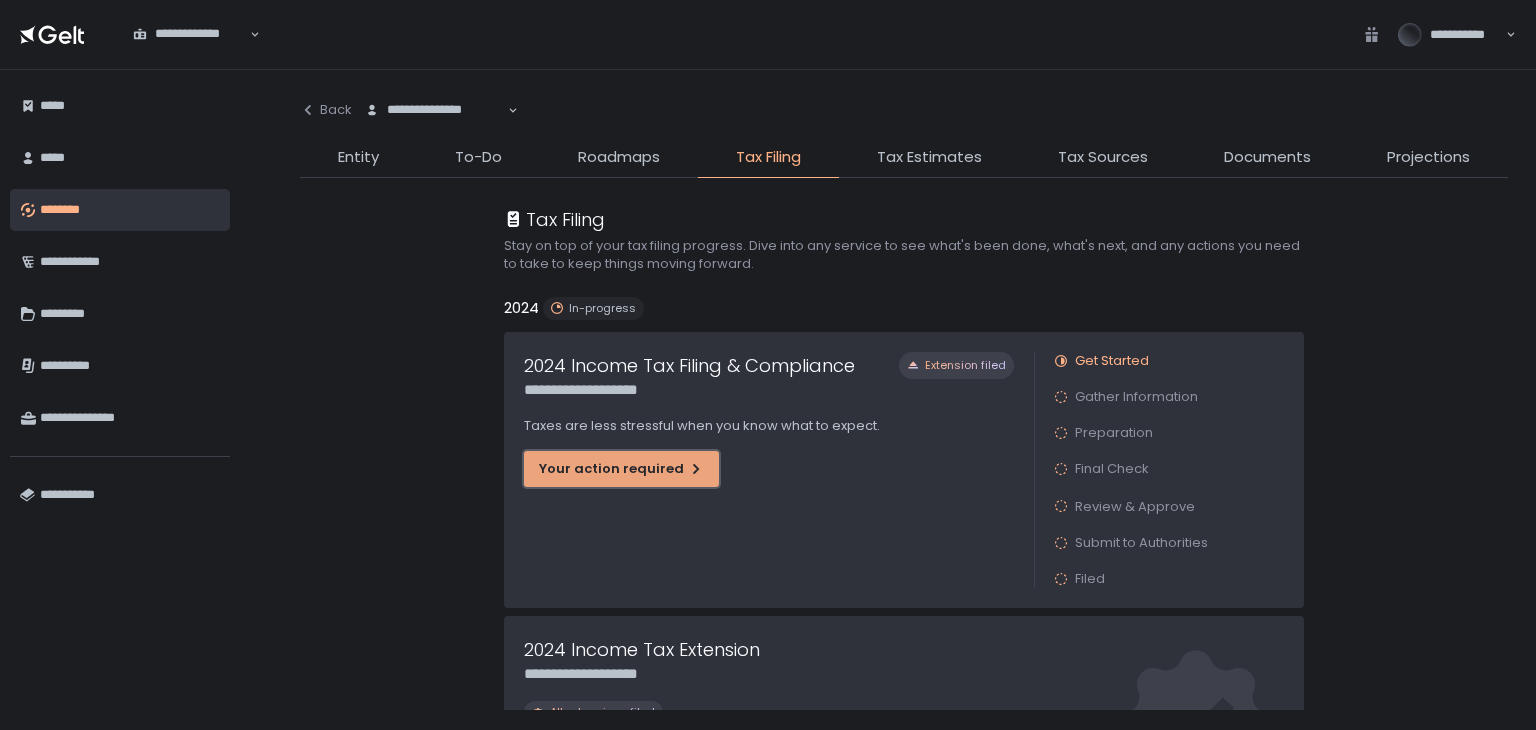 click on "Your action required" 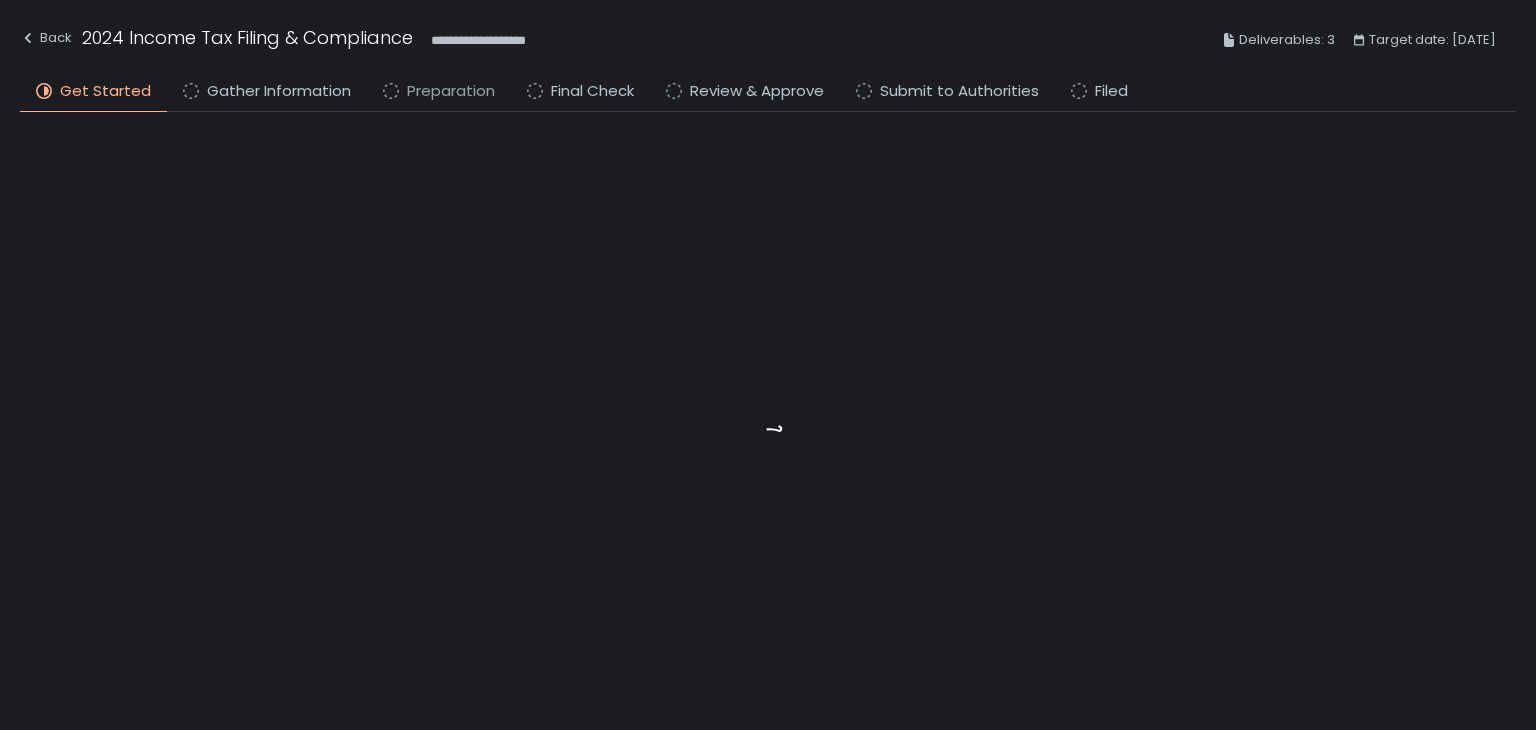 click on "Preparation" at bounding box center [451, 91] 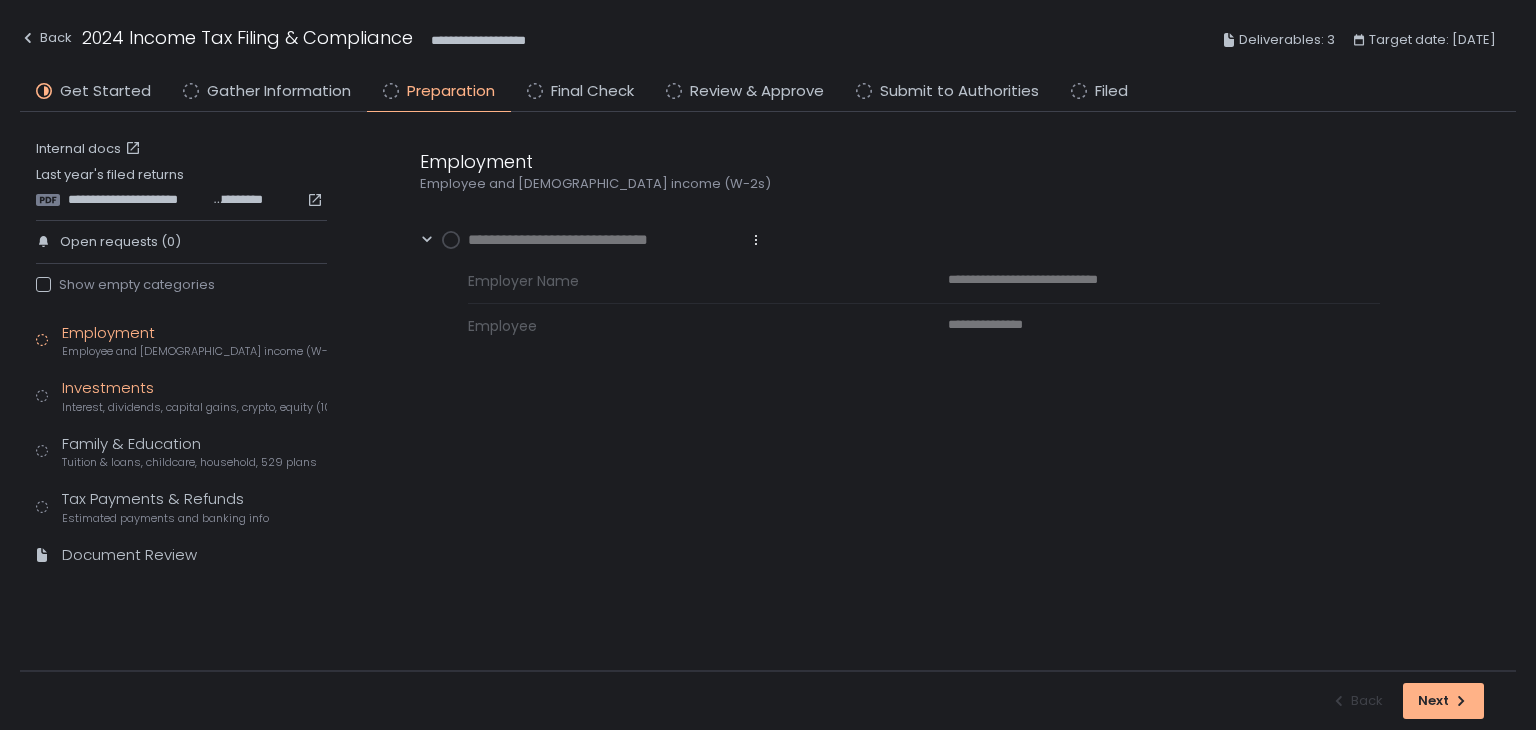 click on "Interest, dividends, capital gains, crypto, equity (1099s, K-1s)" 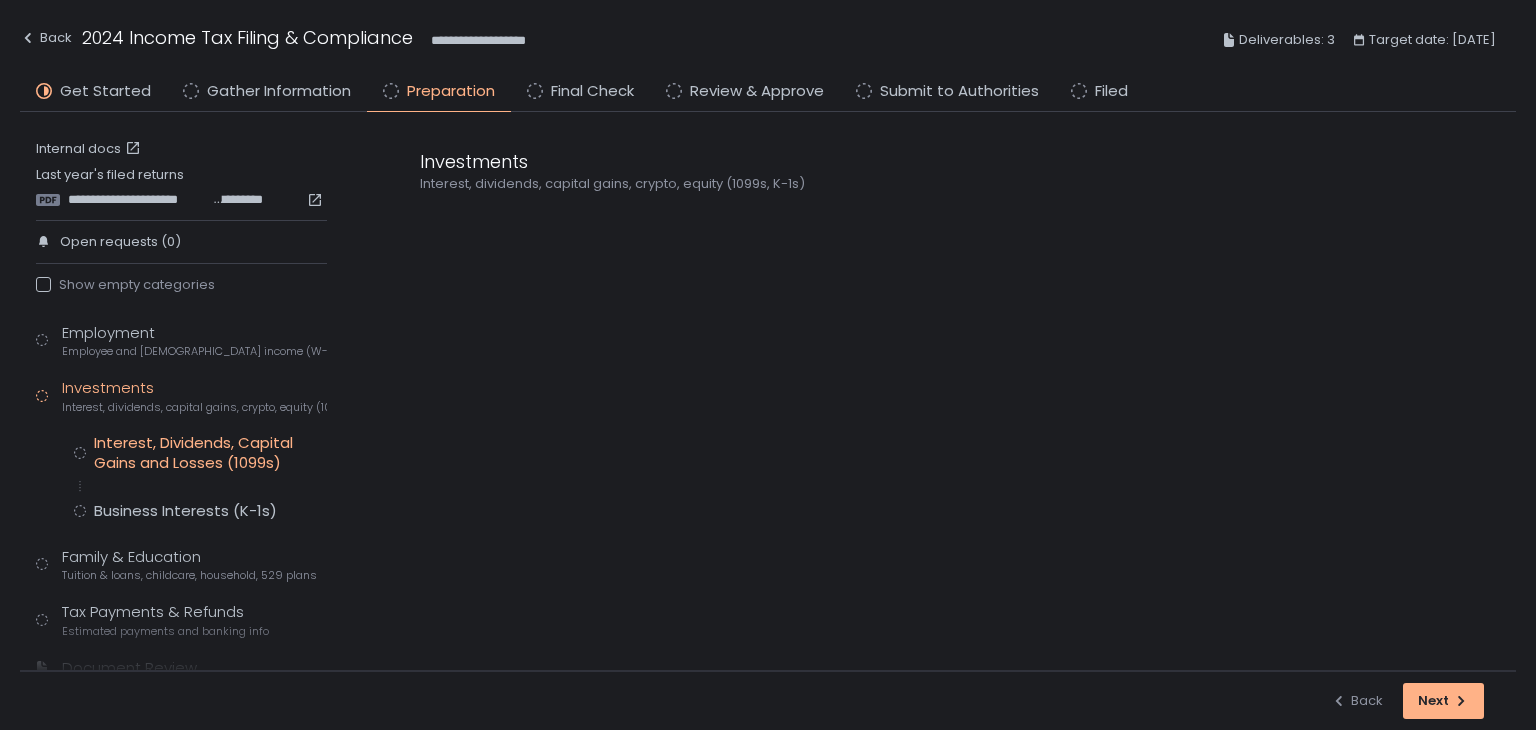 click on "Interest, Dividends, Capital Gains and Losses (1099s)" 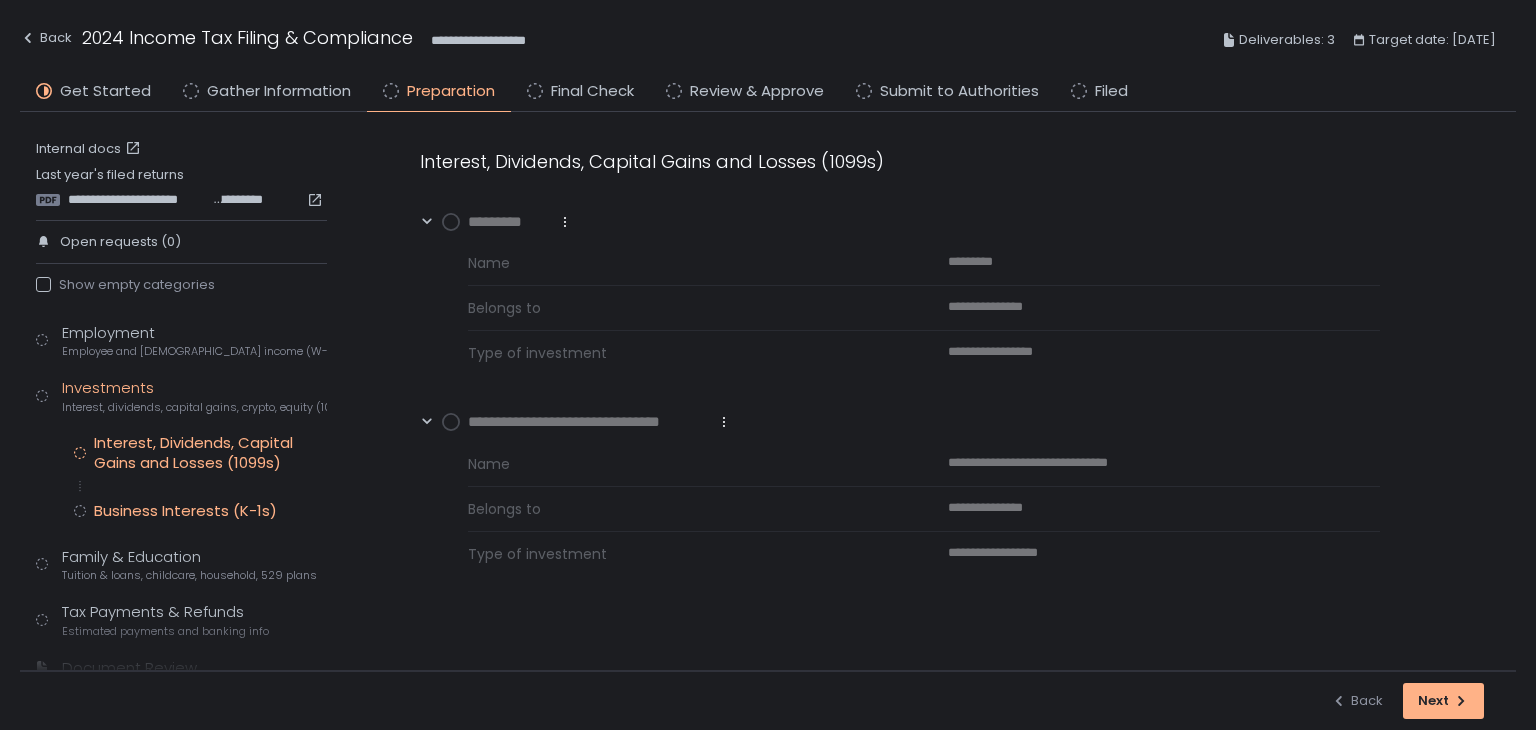 click on "Business Interests (K-1s)" 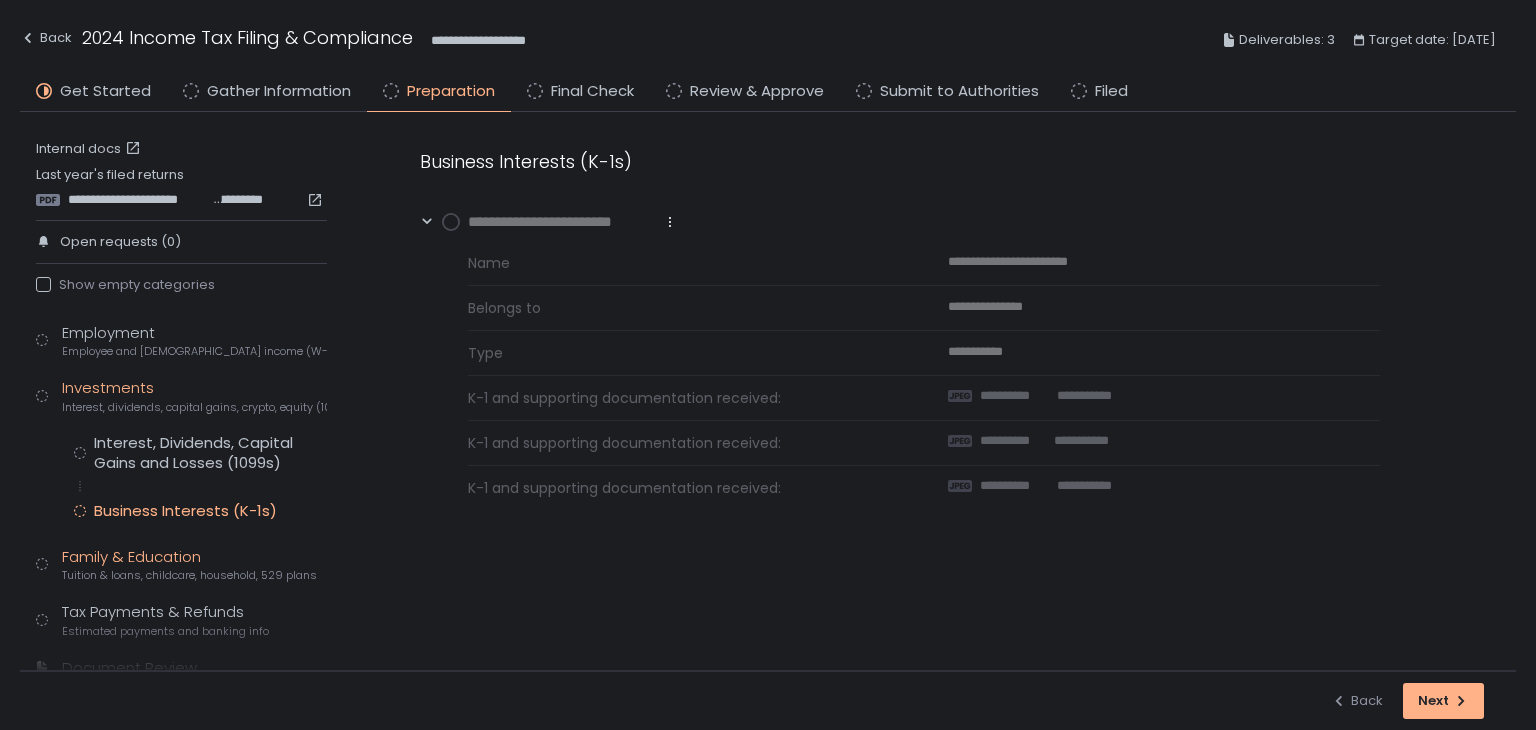click on "Family & Education Tuition & loans, childcare, household, 529 plans" 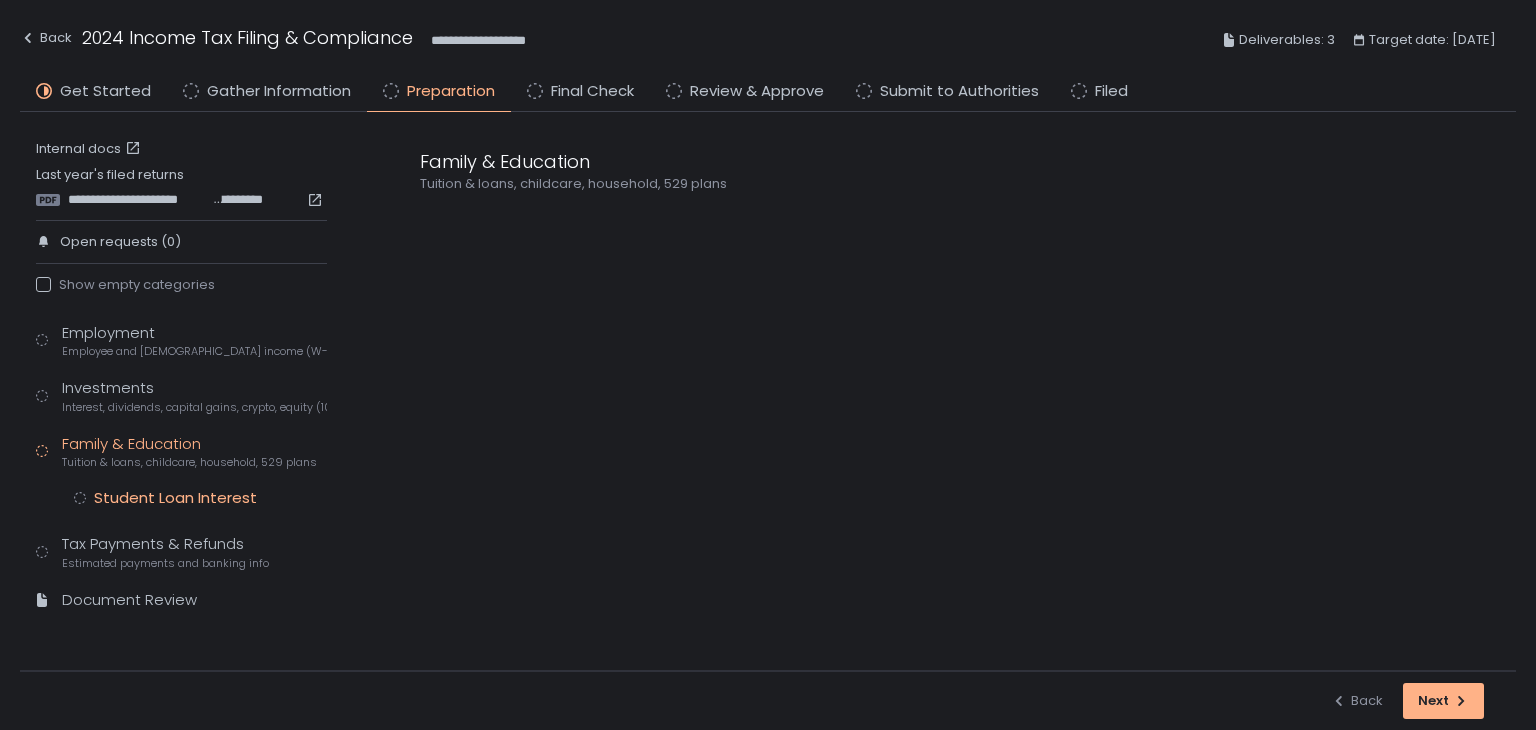 click on "Student Loan Interest" 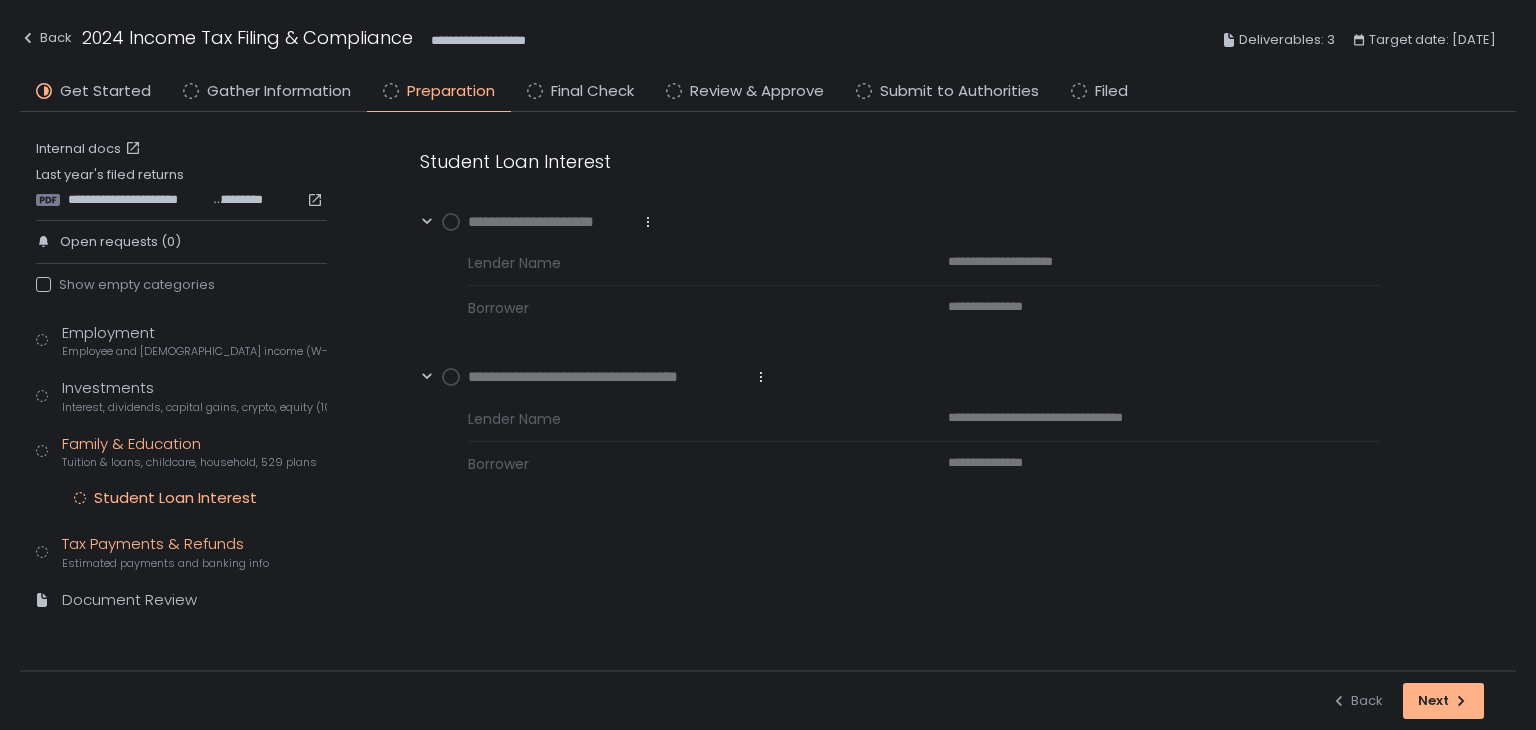 click on "Tax Payments & Refunds Estimated payments and banking info" 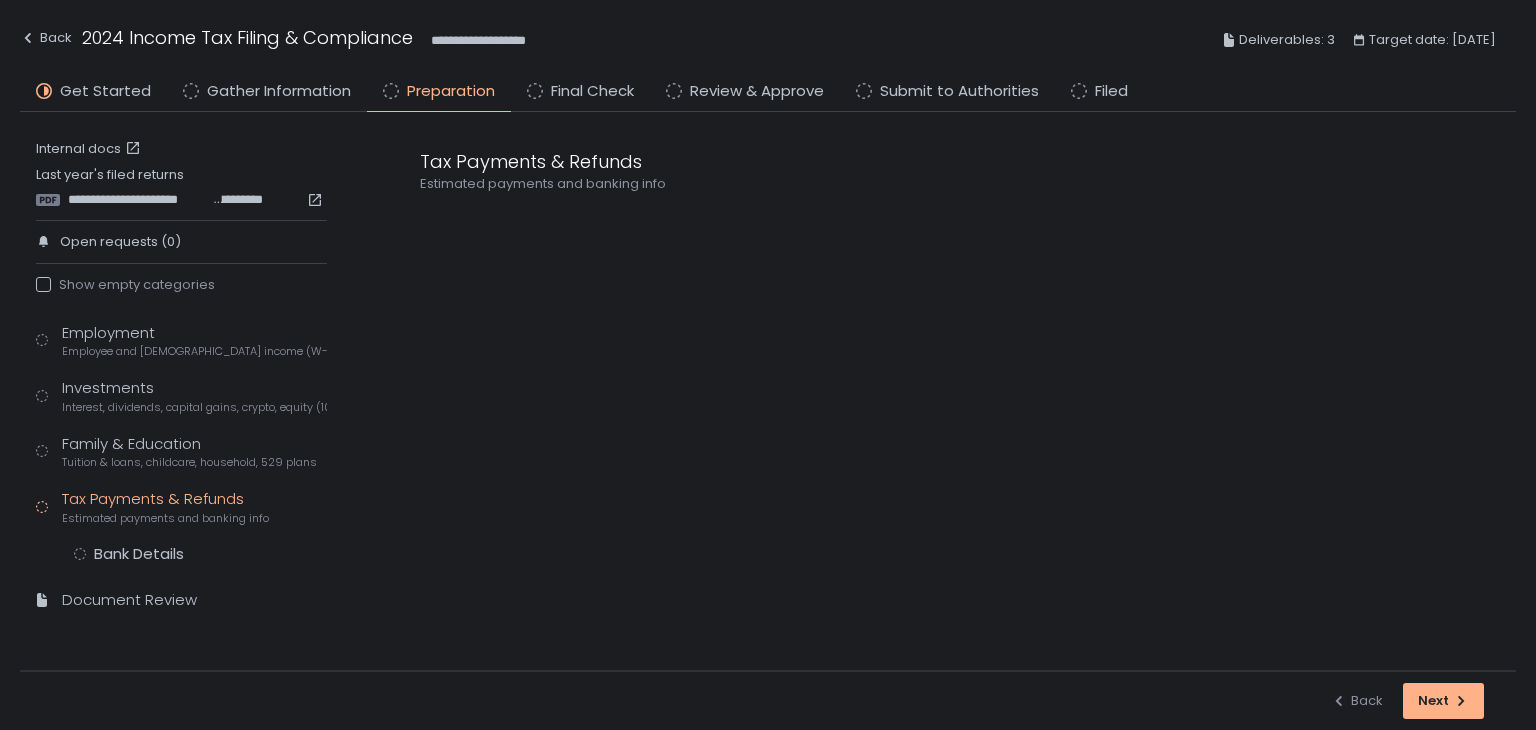 click on "Employment Employee and [DEMOGRAPHIC_DATA] income (W-2s) Investments Interest, dividends, capital gains, crypto, equity (1099s, K-1s) Family & Education Tuition & loans, childcare, household, 529 plans Tax Payments & Refunds Estimated payments and banking info Bank Details Document Review" at bounding box center (181, 476) 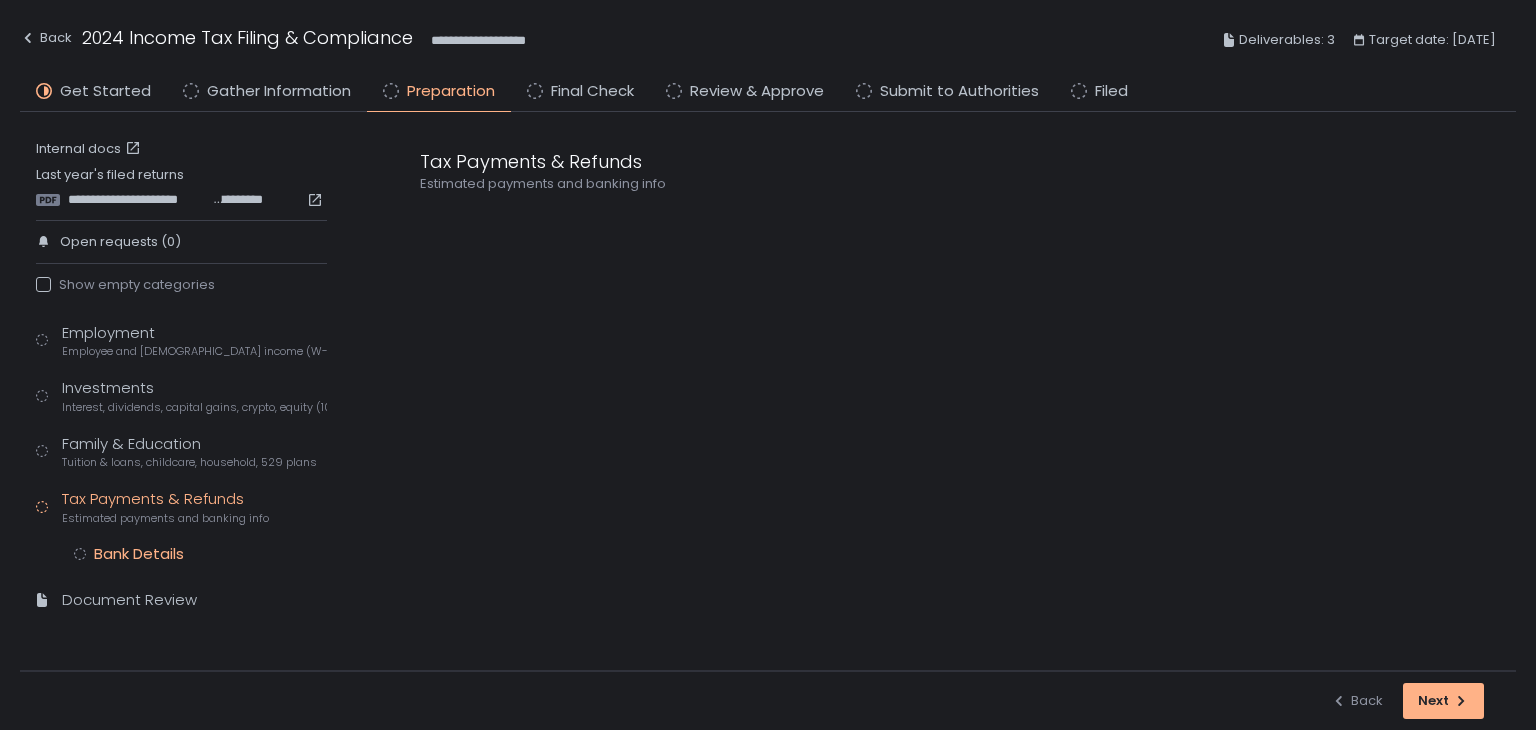 click on "Bank Details" 